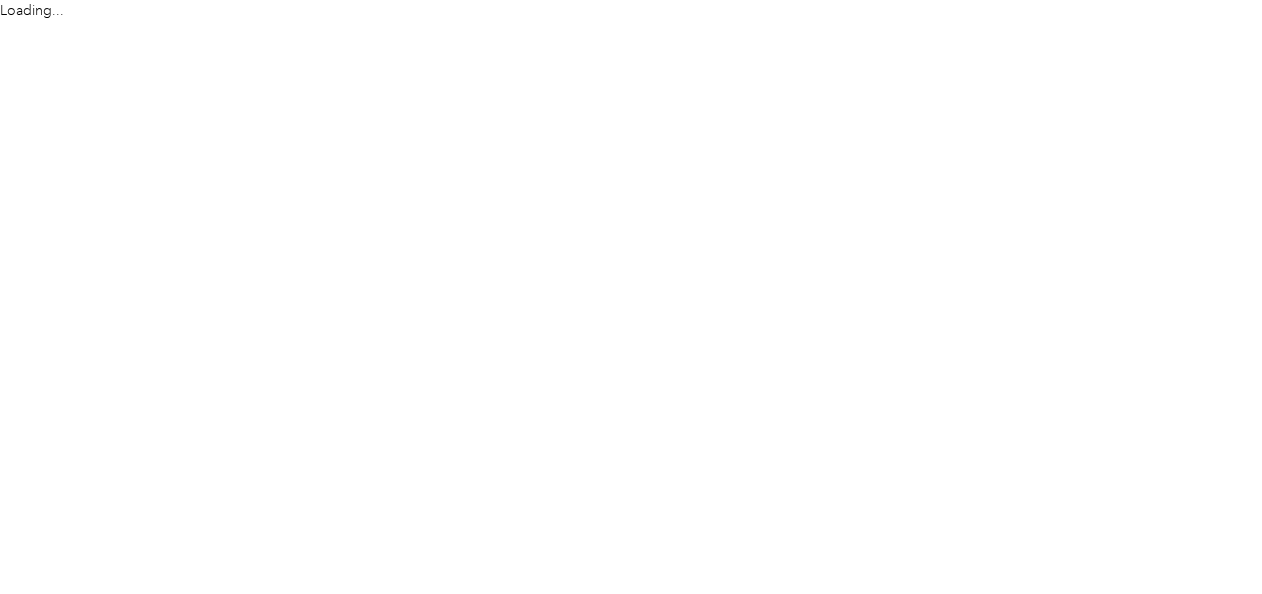 scroll, scrollTop: 0, scrollLeft: 0, axis: both 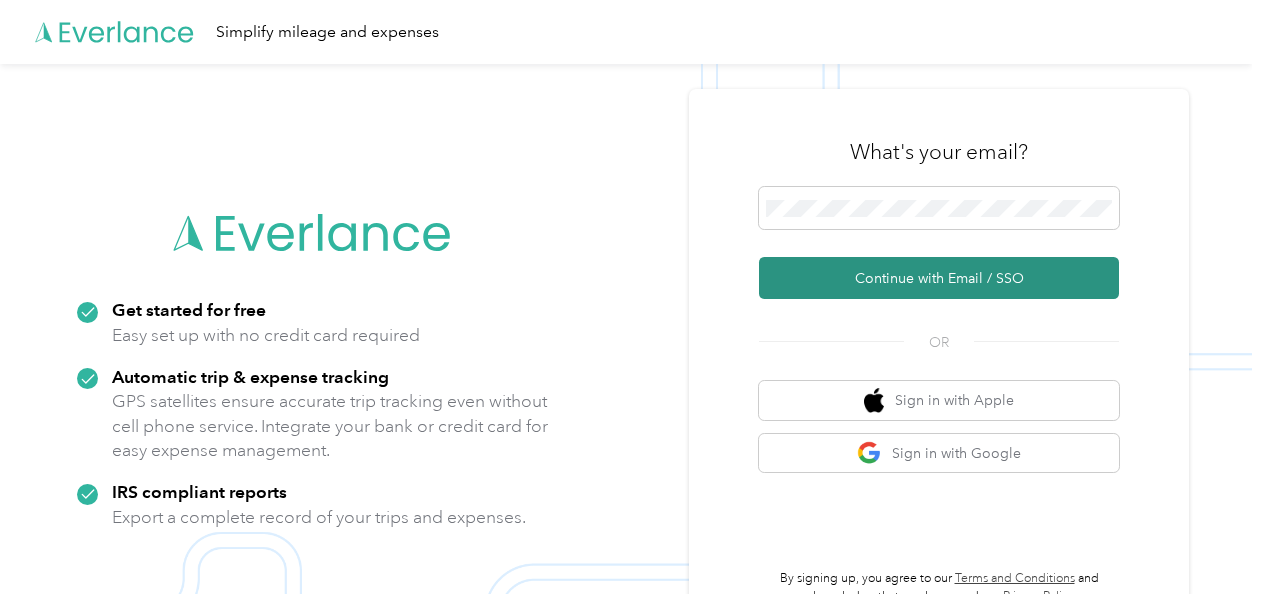 click on "Continue with Email / SSO" at bounding box center [939, 278] 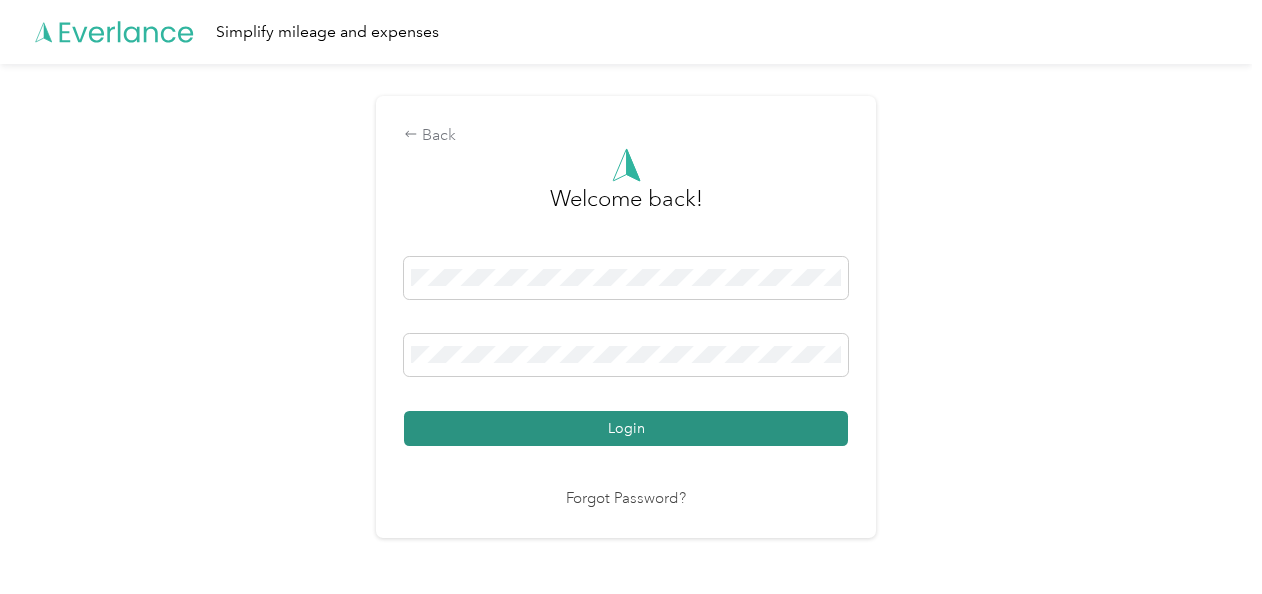 click on "Login" at bounding box center [626, 428] 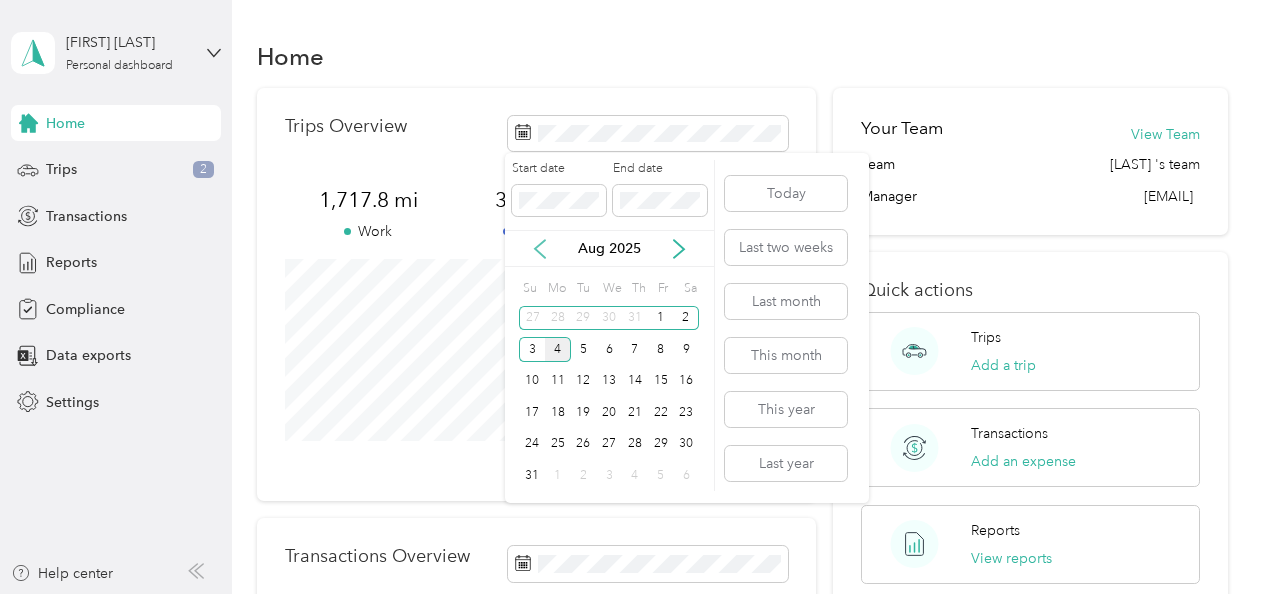 click 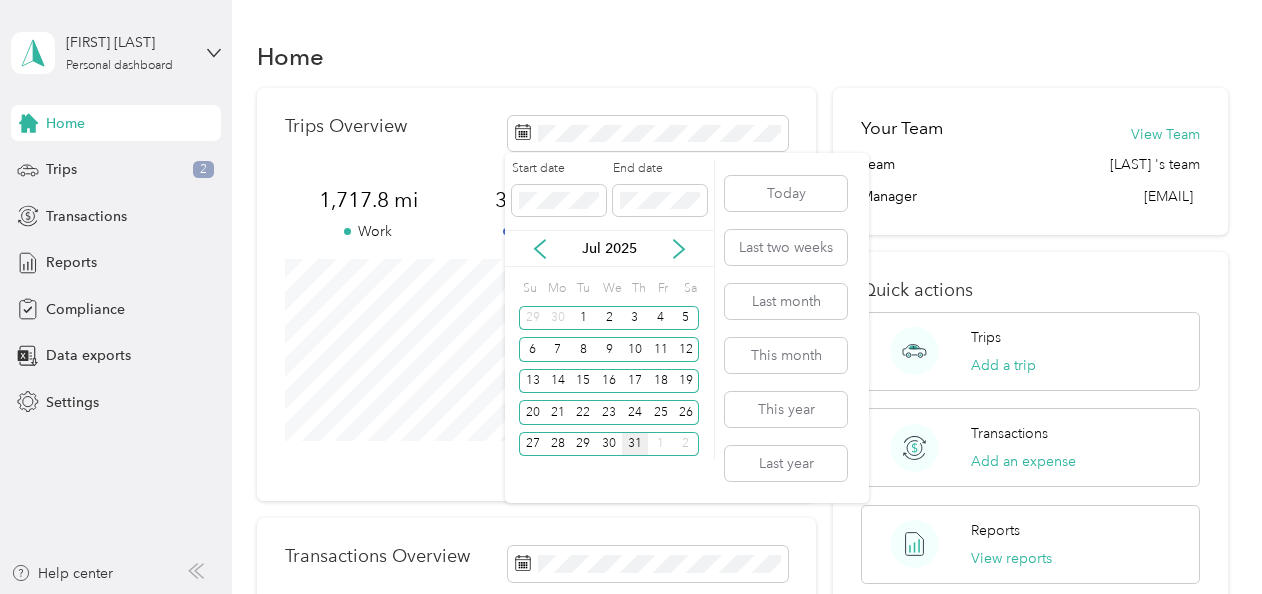 click on "31" at bounding box center (635, 444) 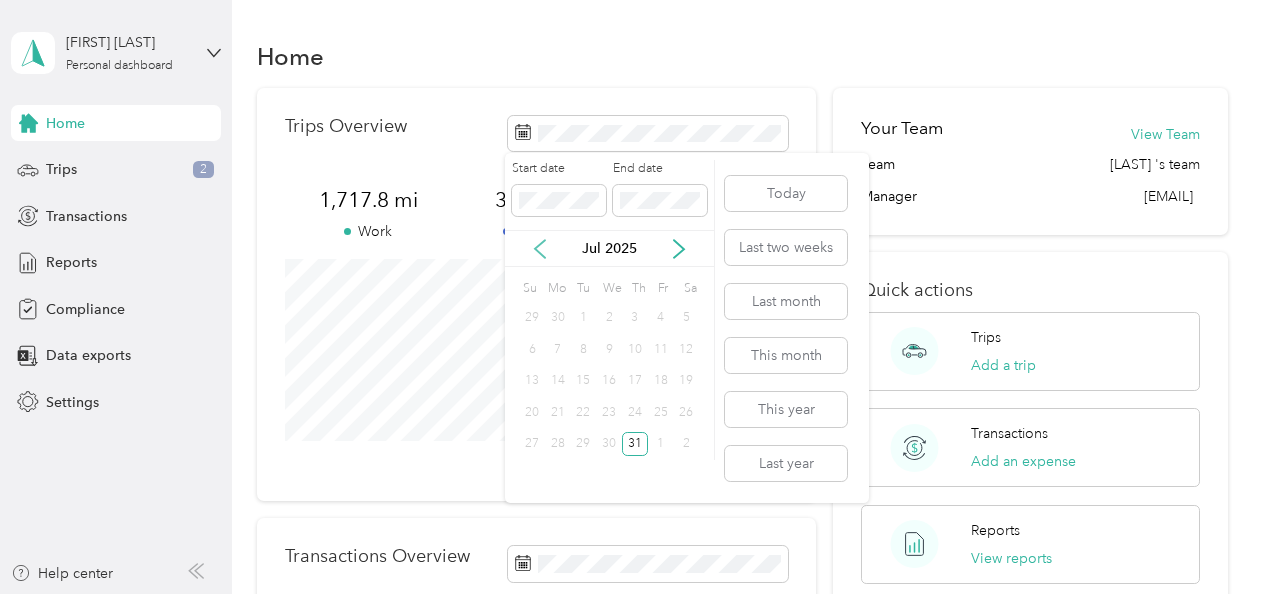 click 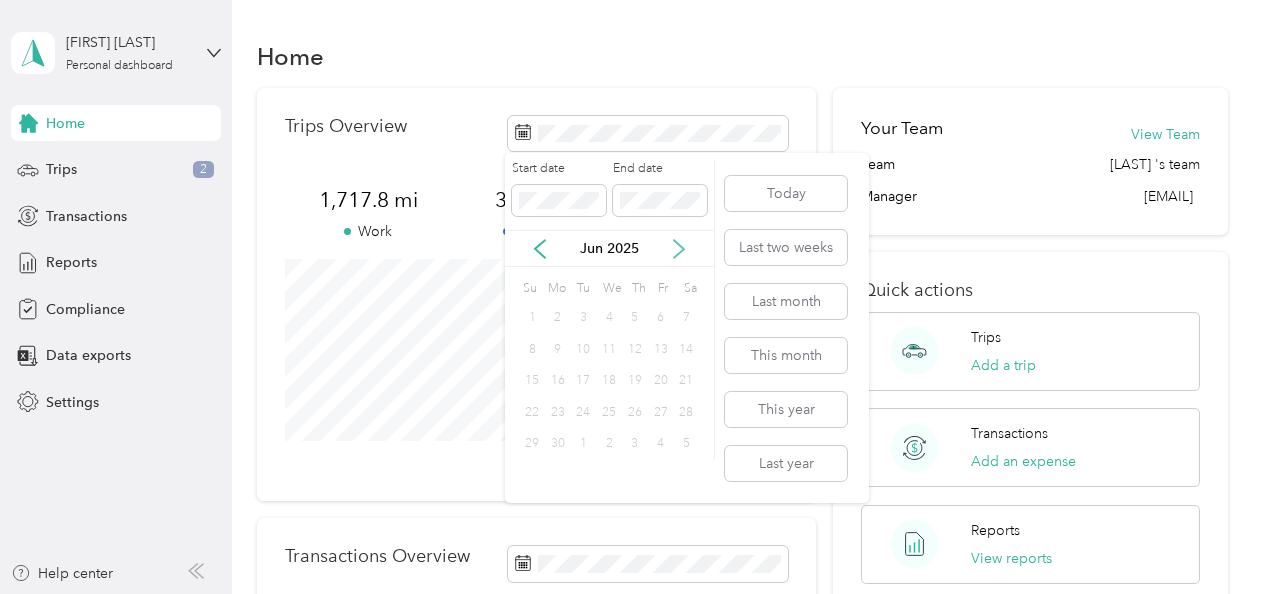 click 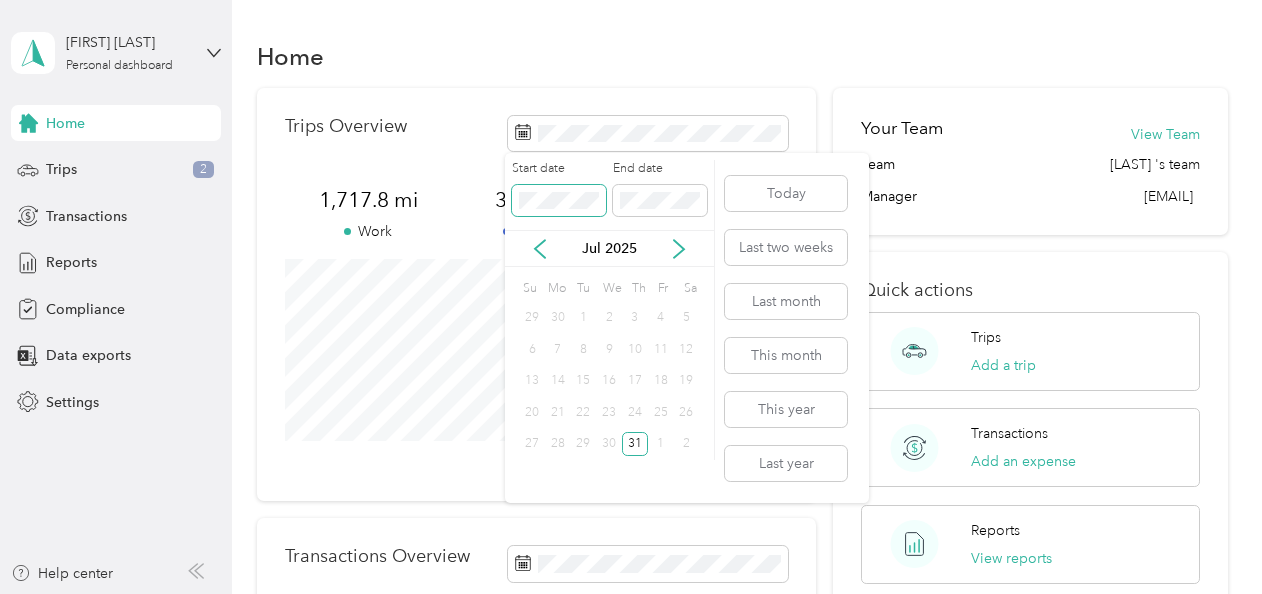 click on "[FIRST] [LAST]  Personal dashboard Home Trips [NUMBER]   mi Work [NUMBER]   mi Personal [NUMBER]   mi Unclassified View all trips Transactions Overview No transactions recorded yet Connect your bank or credit card to automatically sync your expenses, or manually add an expense. Add an expense Your Team View Team [LAST] 's team Manager [EMAIL] Quick actions Trips Add a trip Transactions Add an expense Reports View reports Start date   End date   Jul [YEAR] Su Mo Tu We Th Fr Sa 29 30 1 2 3 4 5 6 7 8 9 10 11 12 13 14 15 16 17 18 19 20 21 22 23 24 25 26 27 28 29 30 31 1 2 Today Last two weeks Last month This month This year Last year" at bounding box center (626, 297) 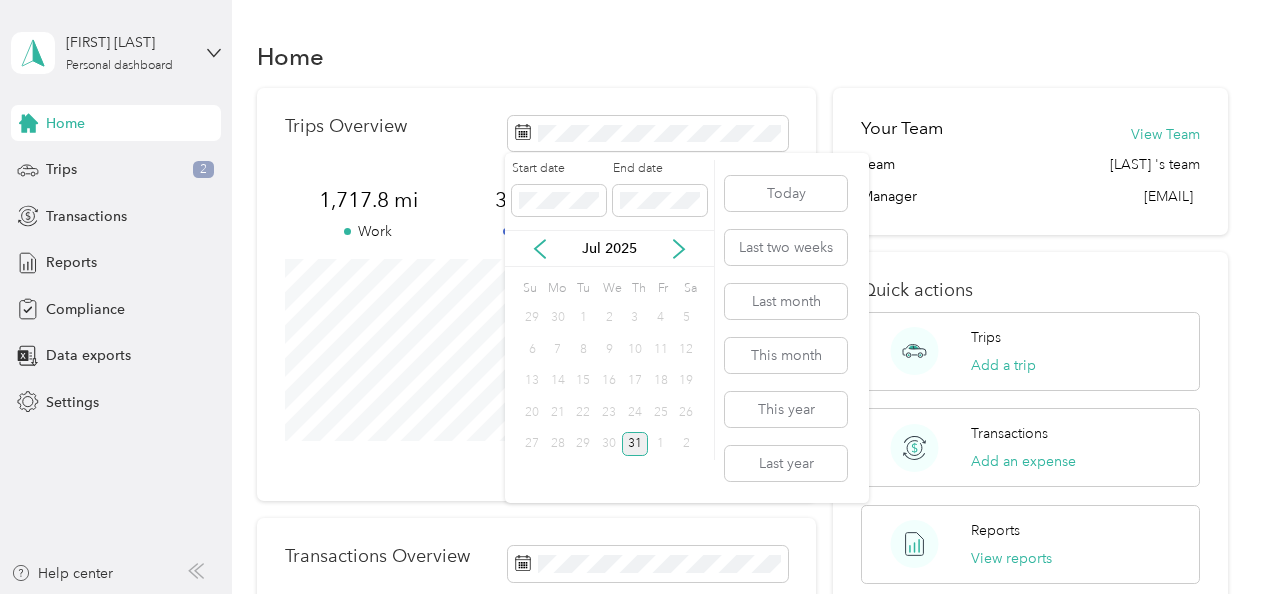 click on "31" at bounding box center (635, 444) 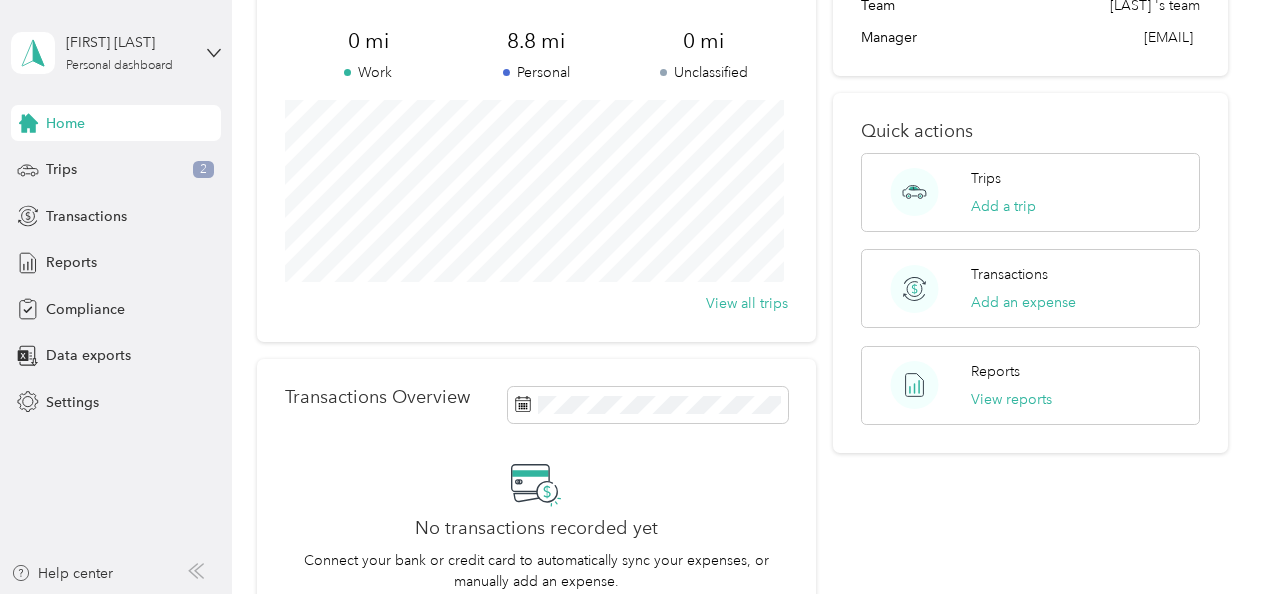 scroll, scrollTop: 0, scrollLeft: 0, axis: both 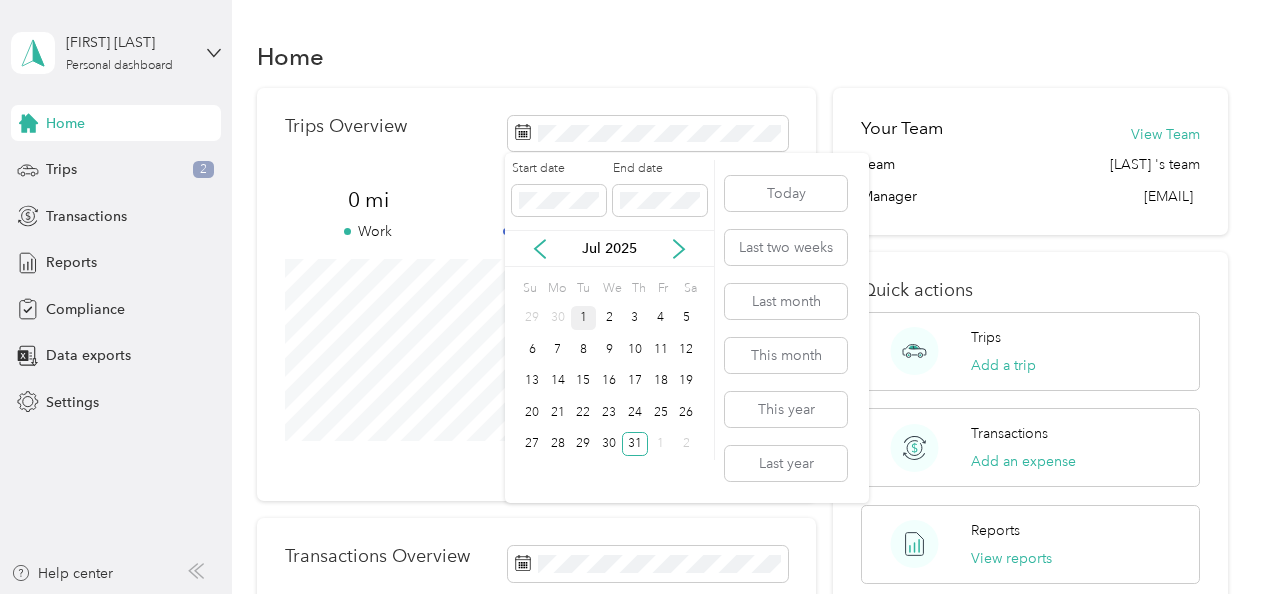 click on "1" at bounding box center [584, 318] 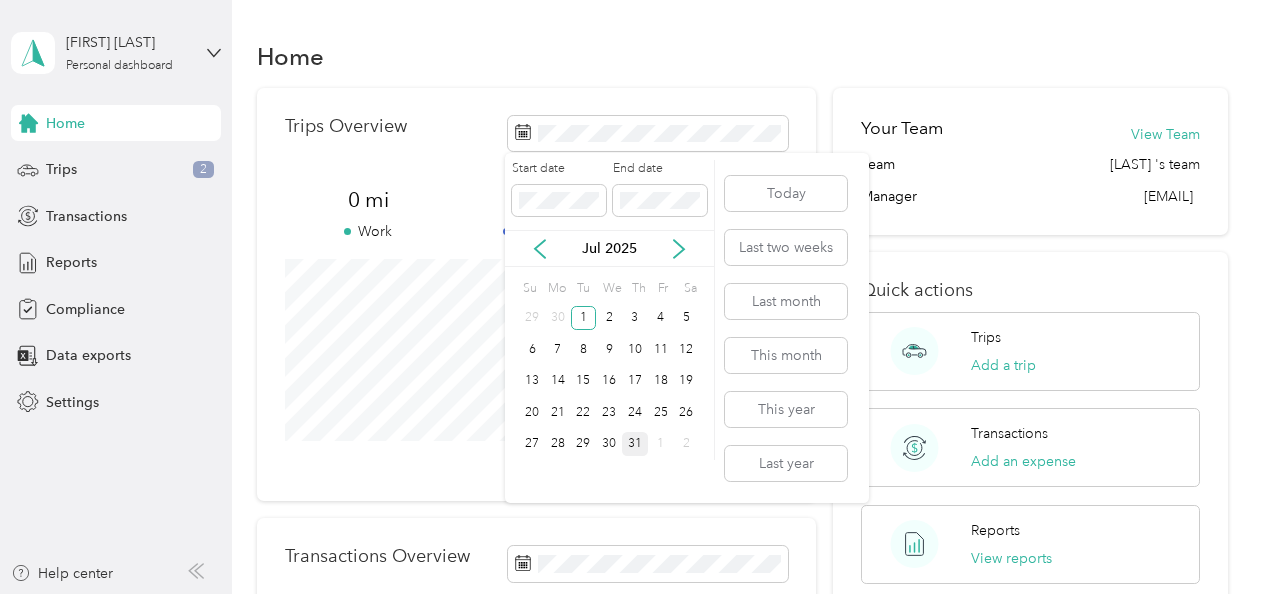 click on "31" at bounding box center [635, 444] 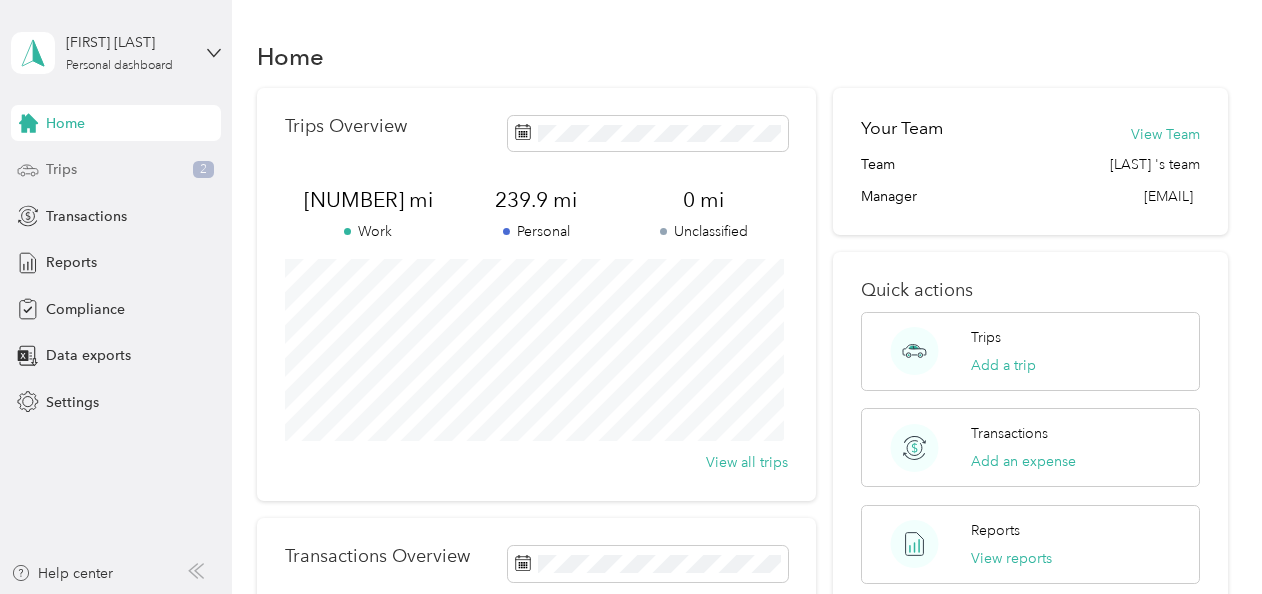 click on "Trips" at bounding box center [61, 169] 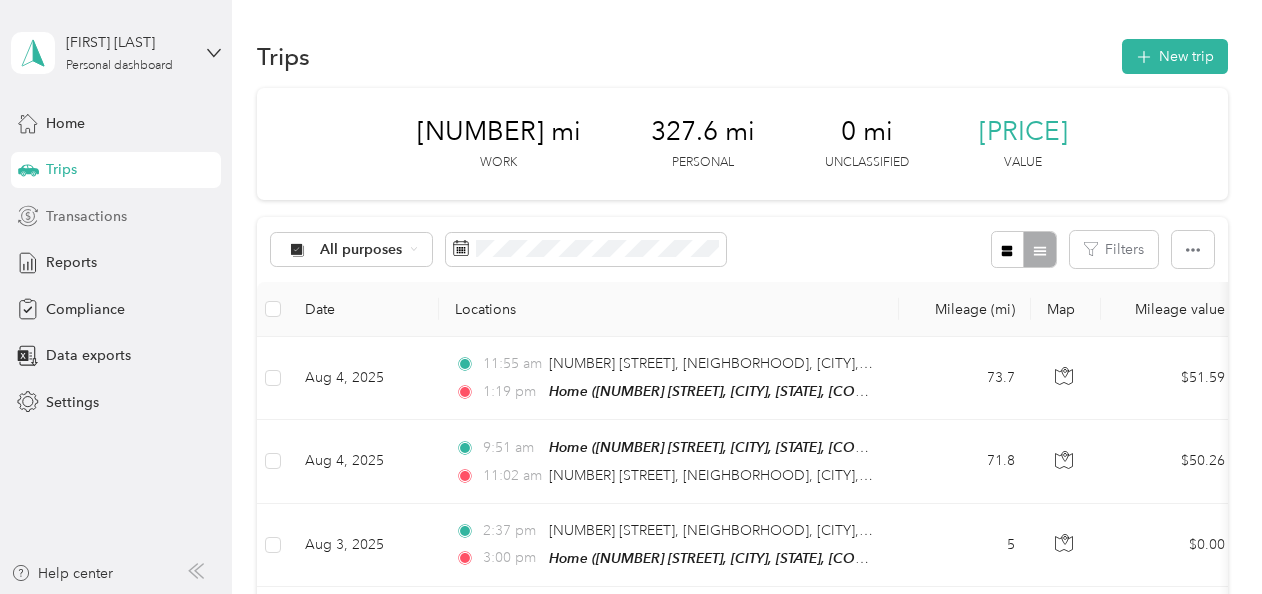click on "Transactions" at bounding box center (86, 216) 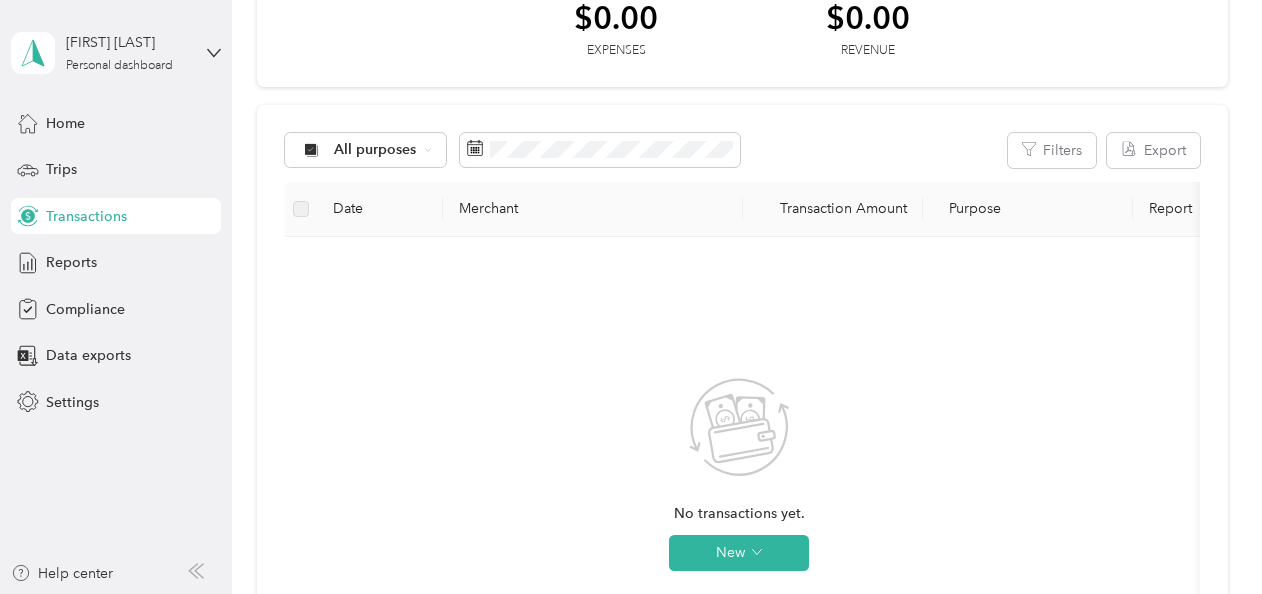 scroll, scrollTop: 0, scrollLeft: 0, axis: both 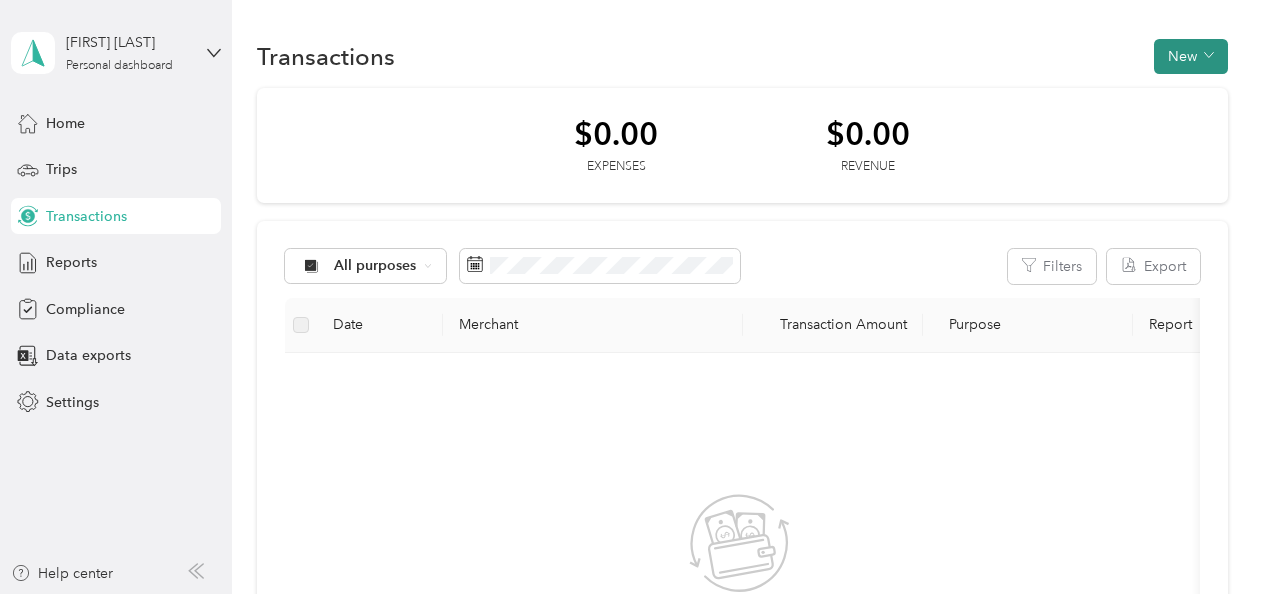 click 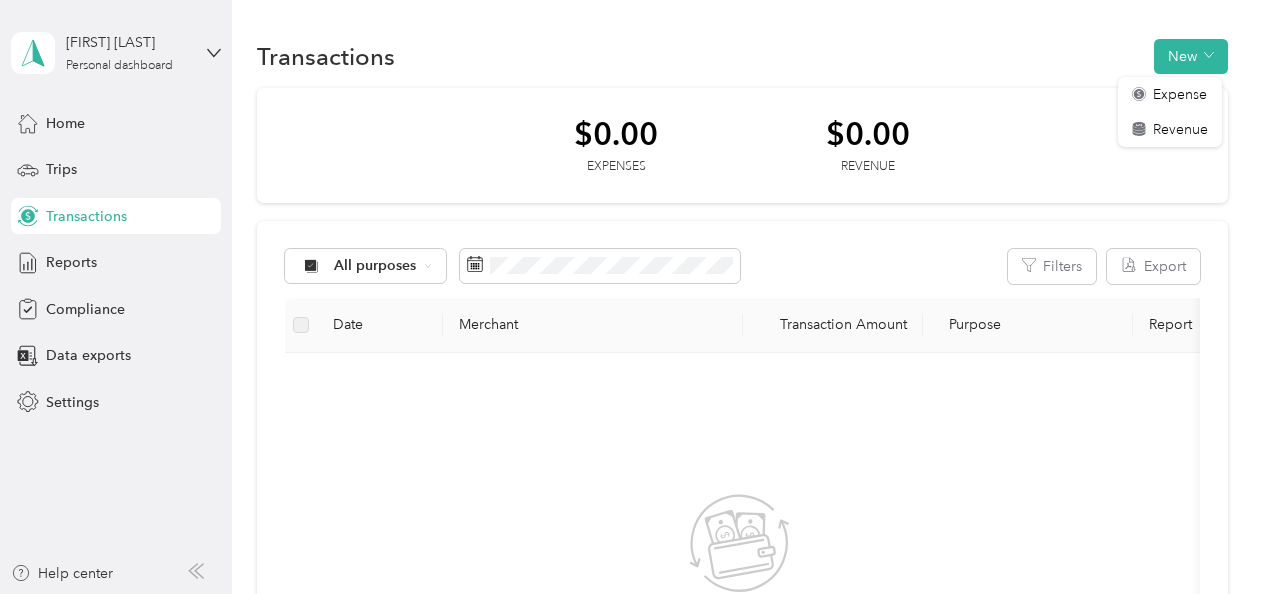 click on "Transactions New" at bounding box center (742, 56) 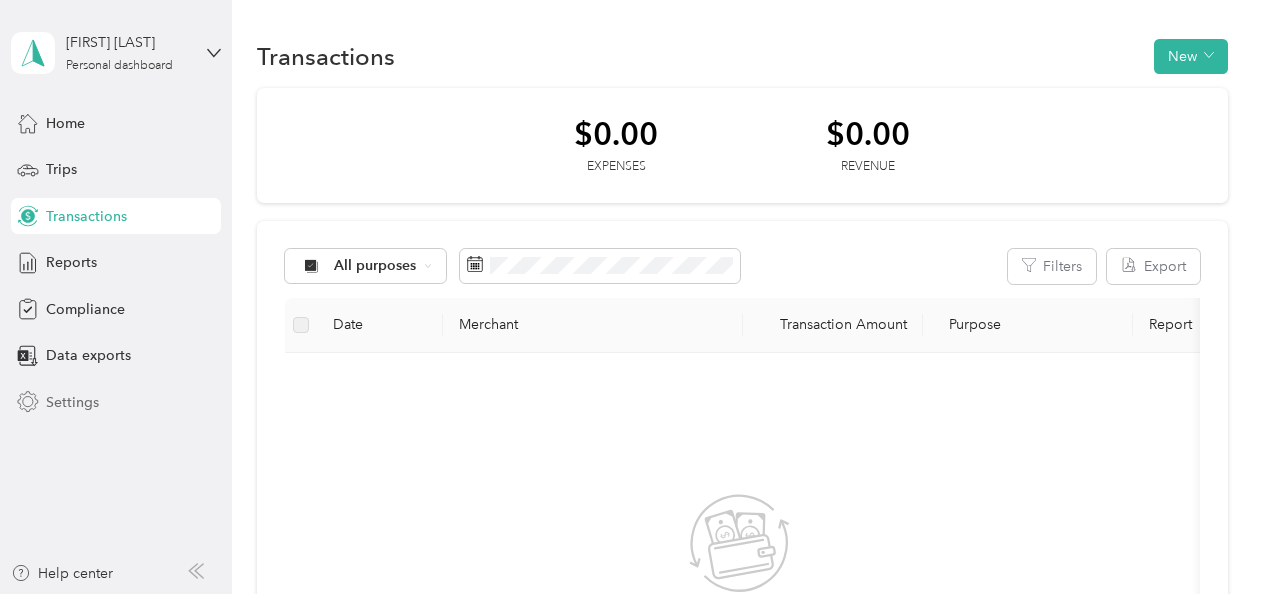 click on "Settings" at bounding box center [116, 402] 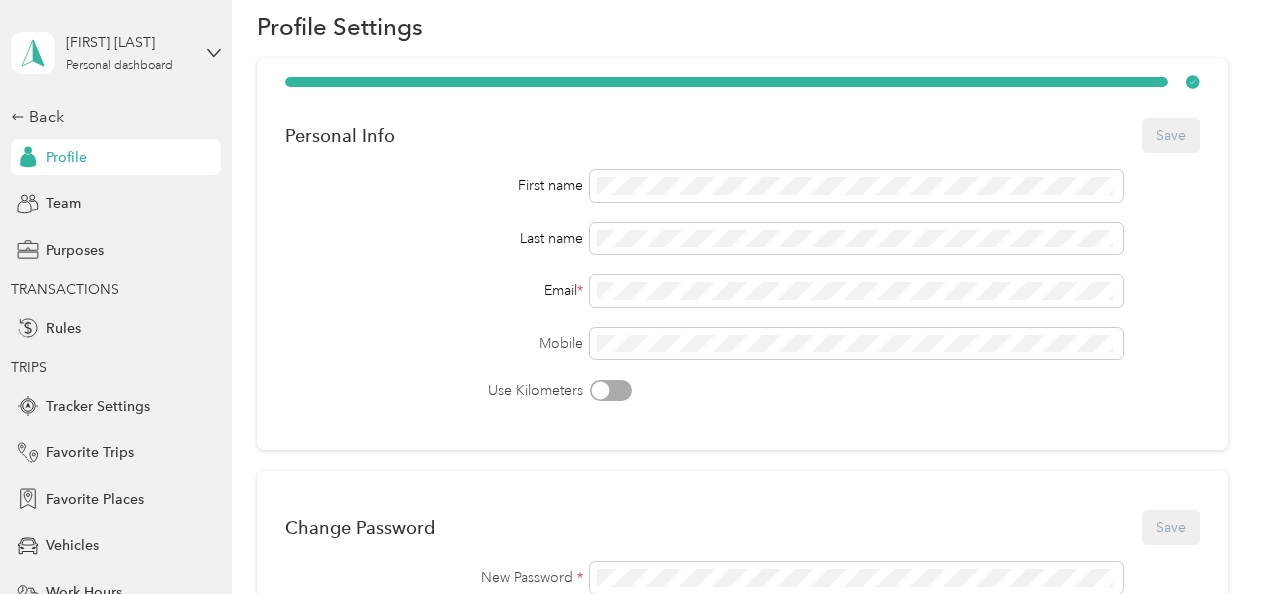 scroll, scrollTop: 0, scrollLeft: 0, axis: both 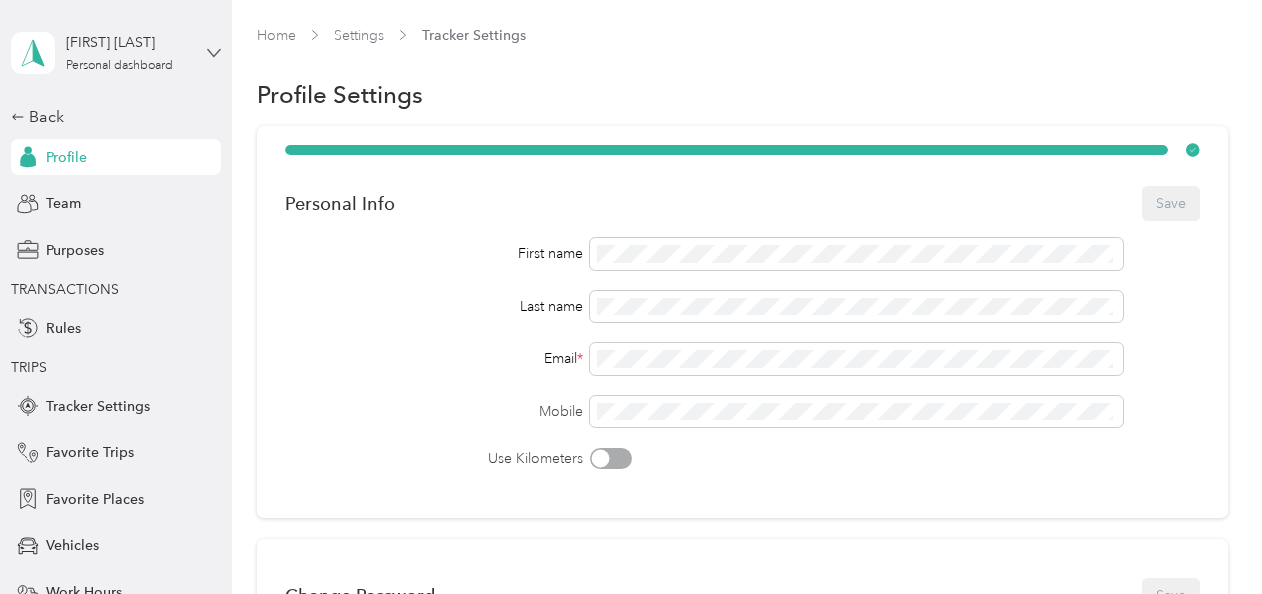 click 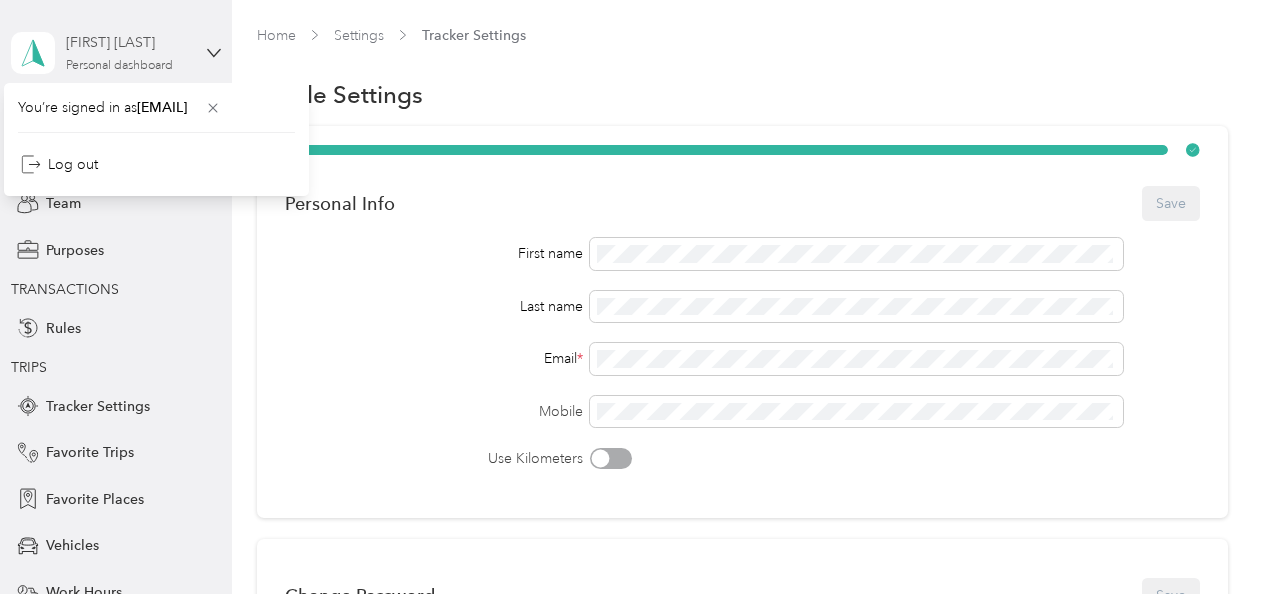 click on "[FIRST] [LAST]" at bounding box center [128, 42] 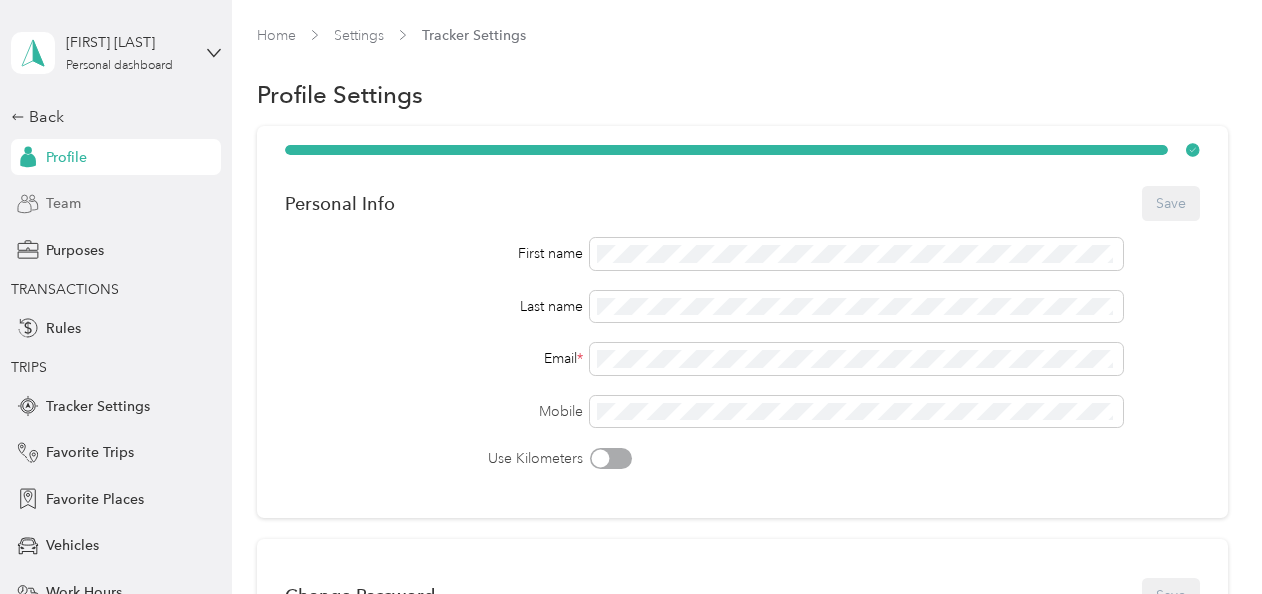 click on "Team" at bounding box center (63, 203) 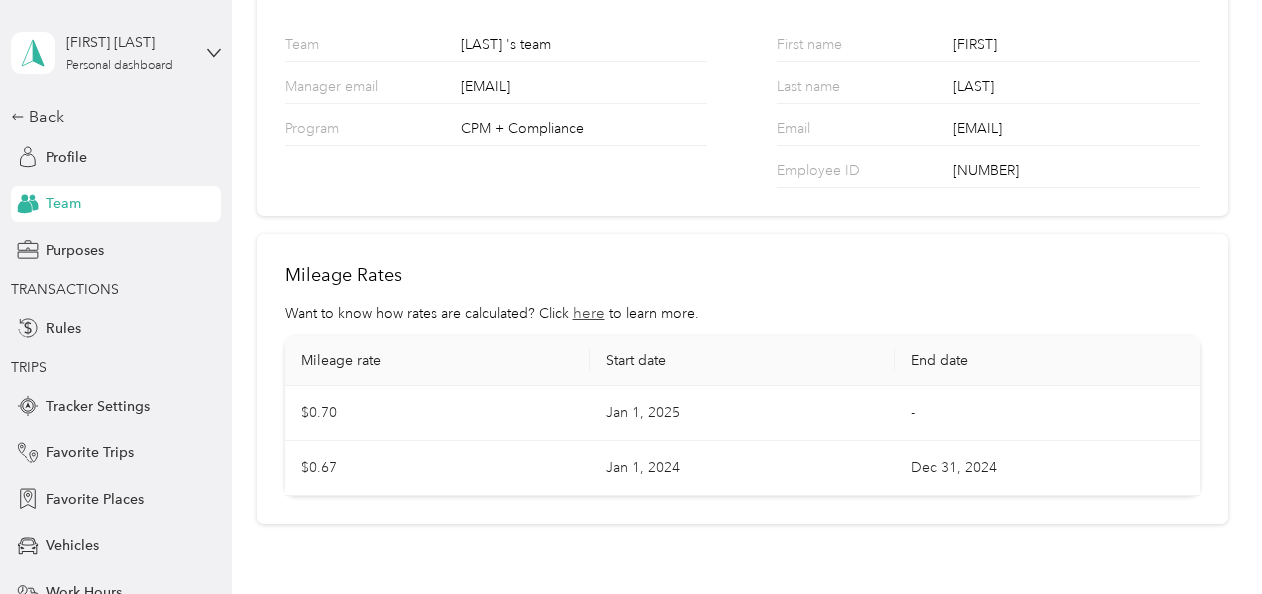 scroll, scrollTop: 264, scrollLeft: 0, axis: vertical 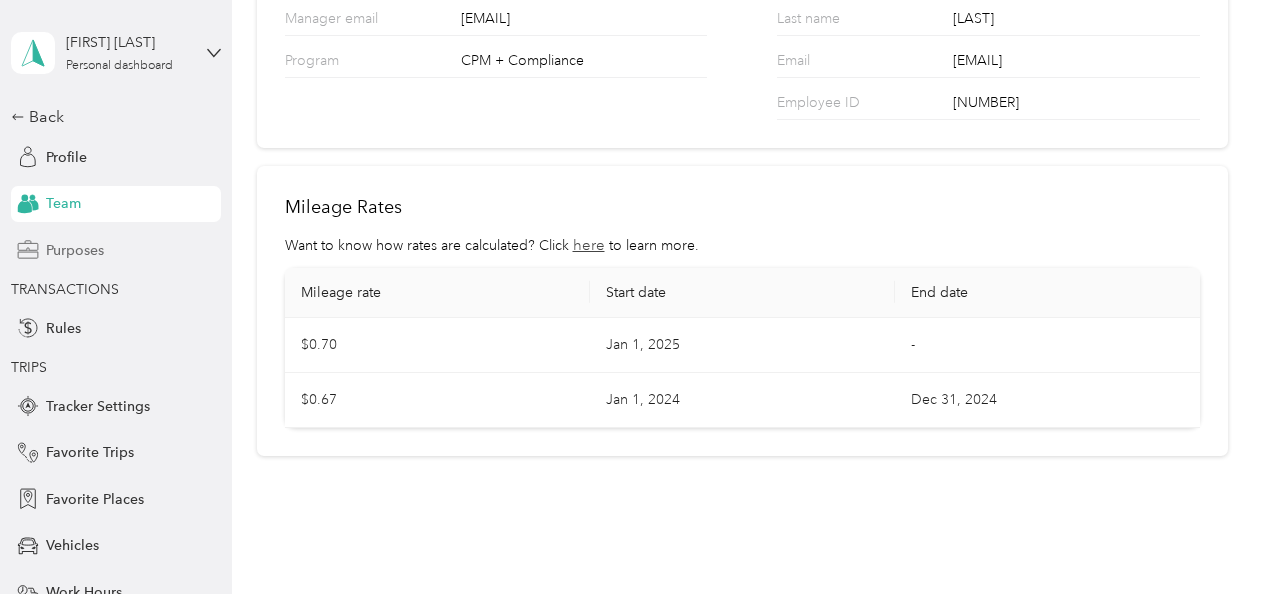 click on "Purposes" at bounding box center [116, 250] 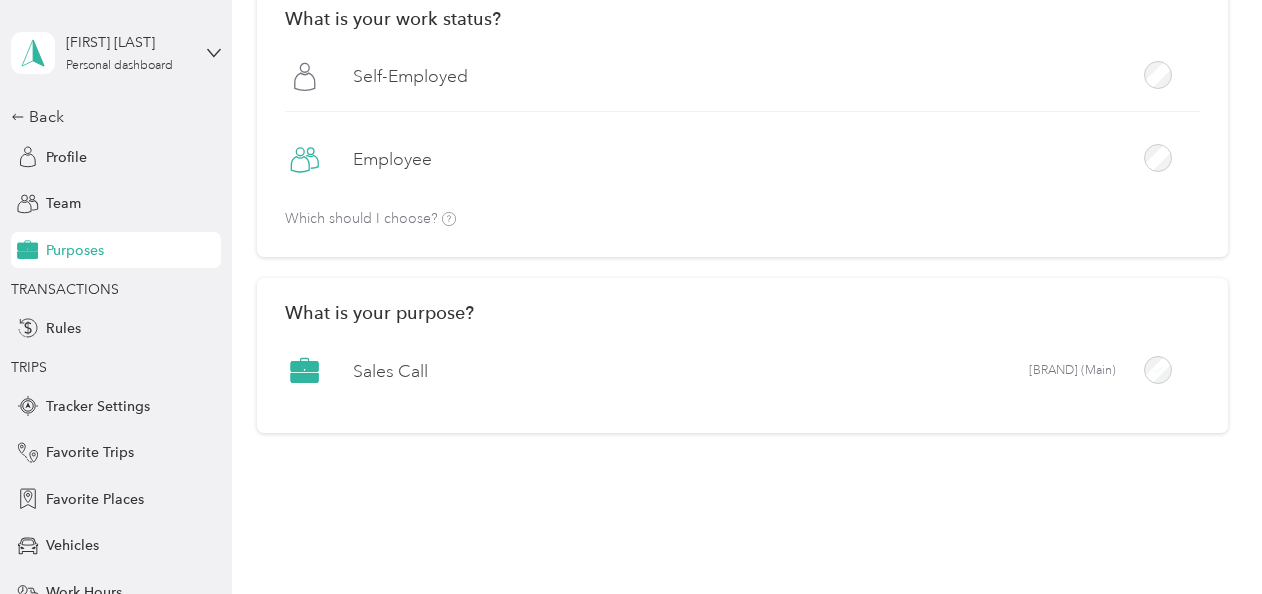 scroll, scrollTop: 154, scrollLeft: 0, axis: vertical 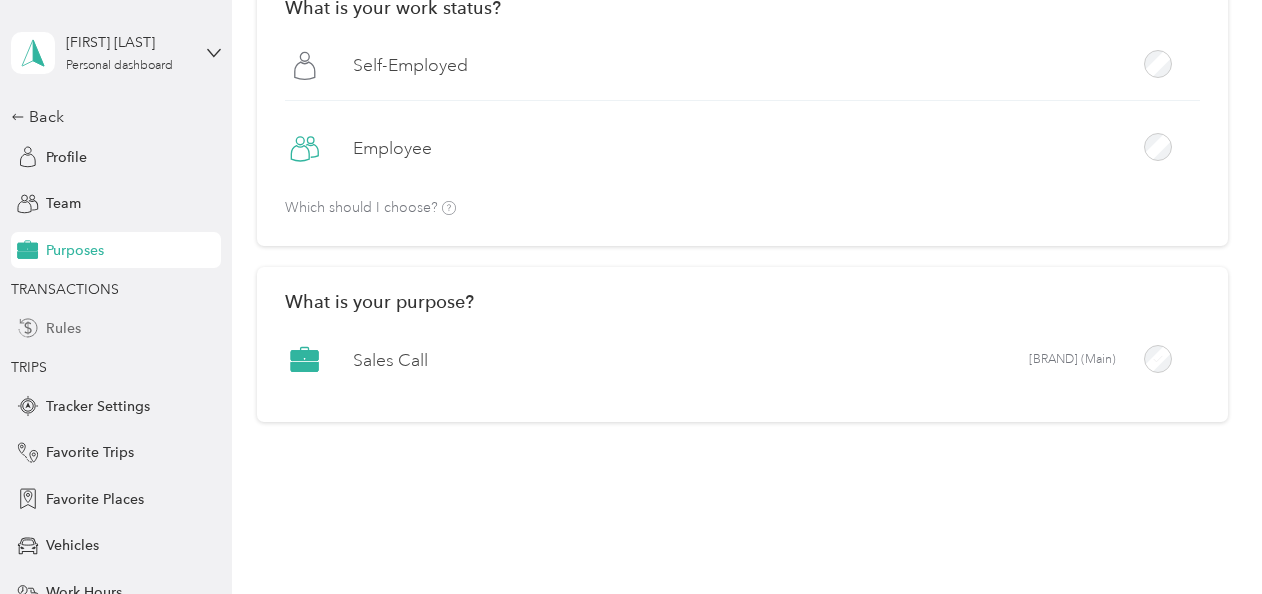 click on "Rules" at bounding box center (63, 328) 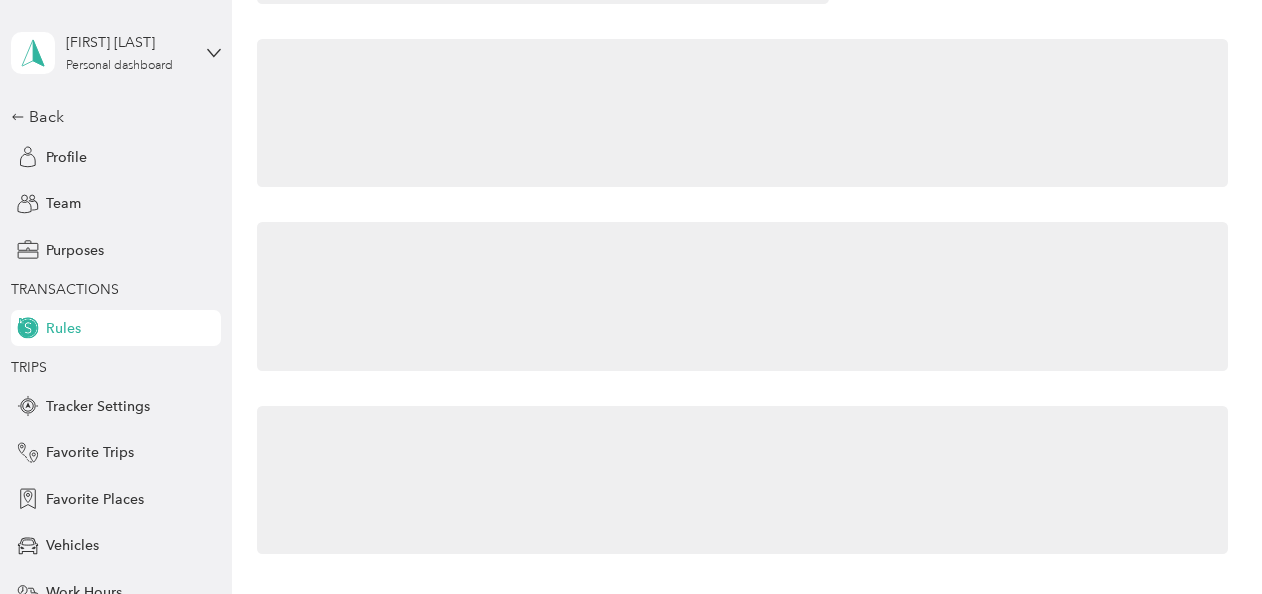 scroll, scrollTop: 0, scrollLeft: 0, axis: both 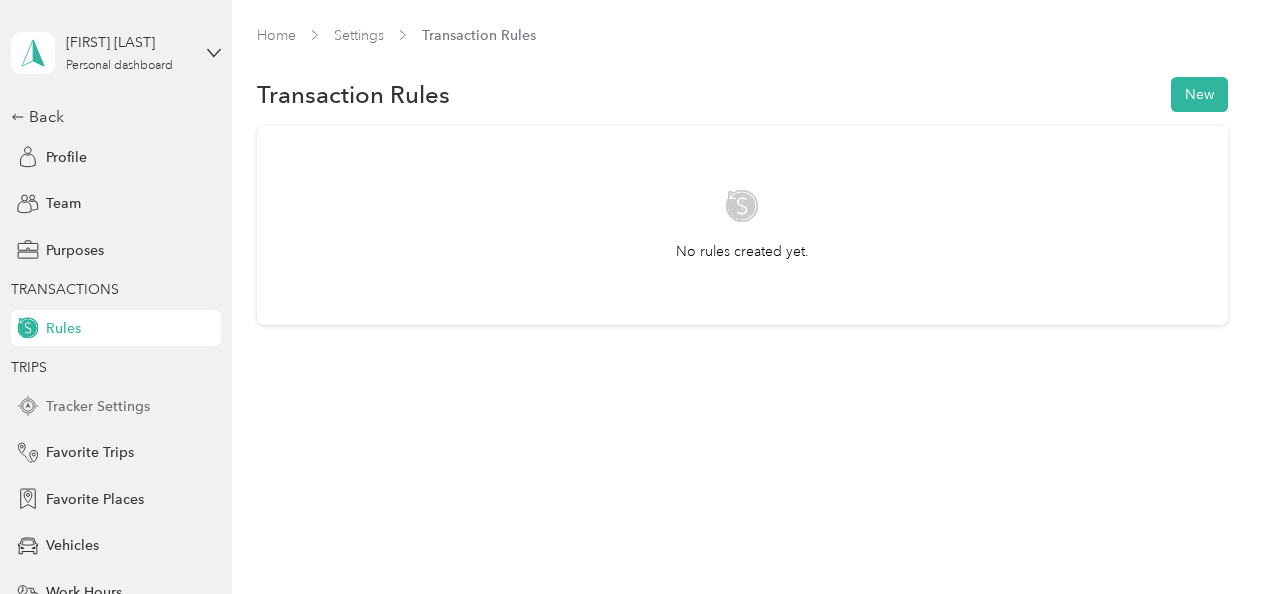 click on "Tracker Settings" at bounding box center (98, 406) 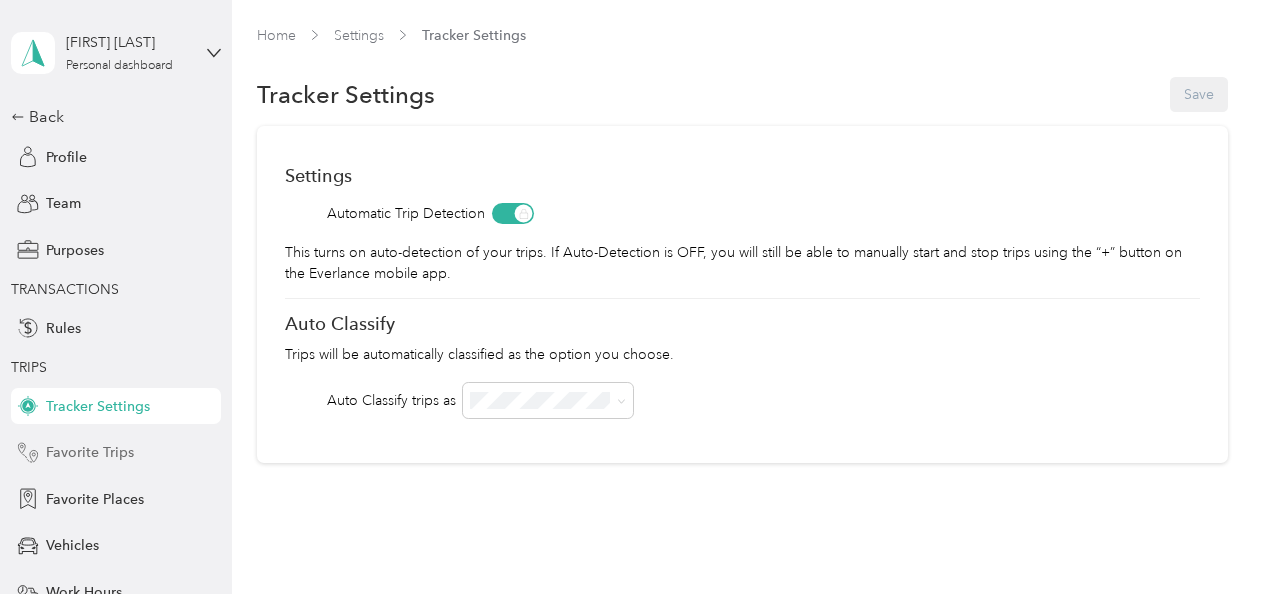 click on "Favorite Trips" at bounding box center [90, 452] 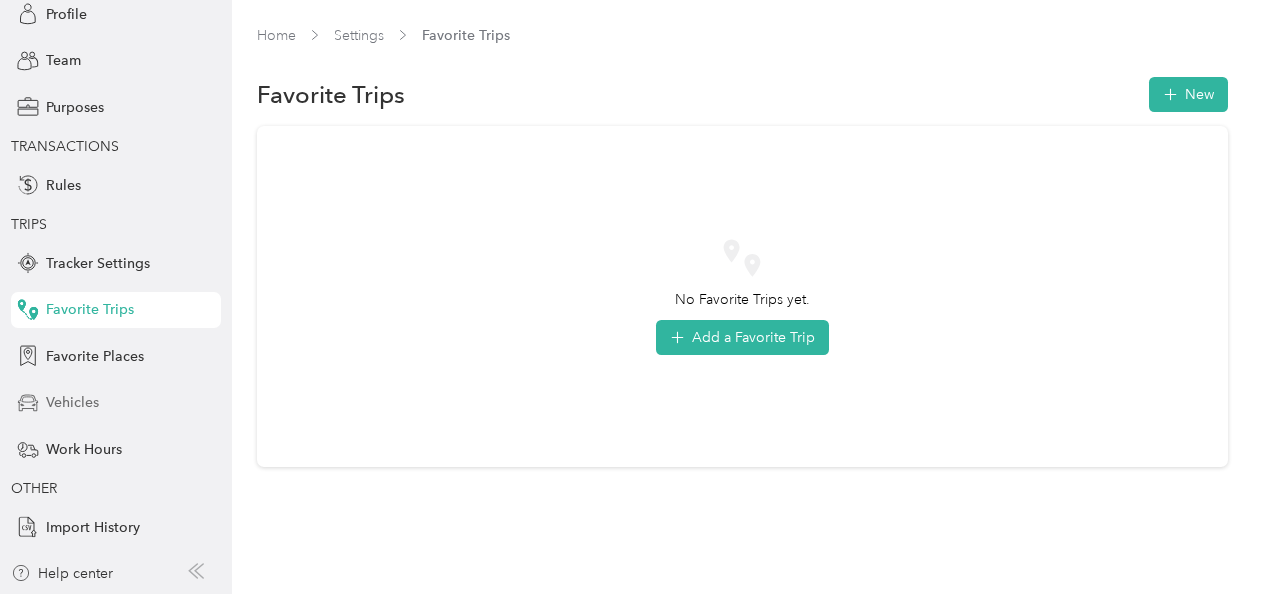 scroll, scrollTop: 0, scrollLeft: 0, axis: both 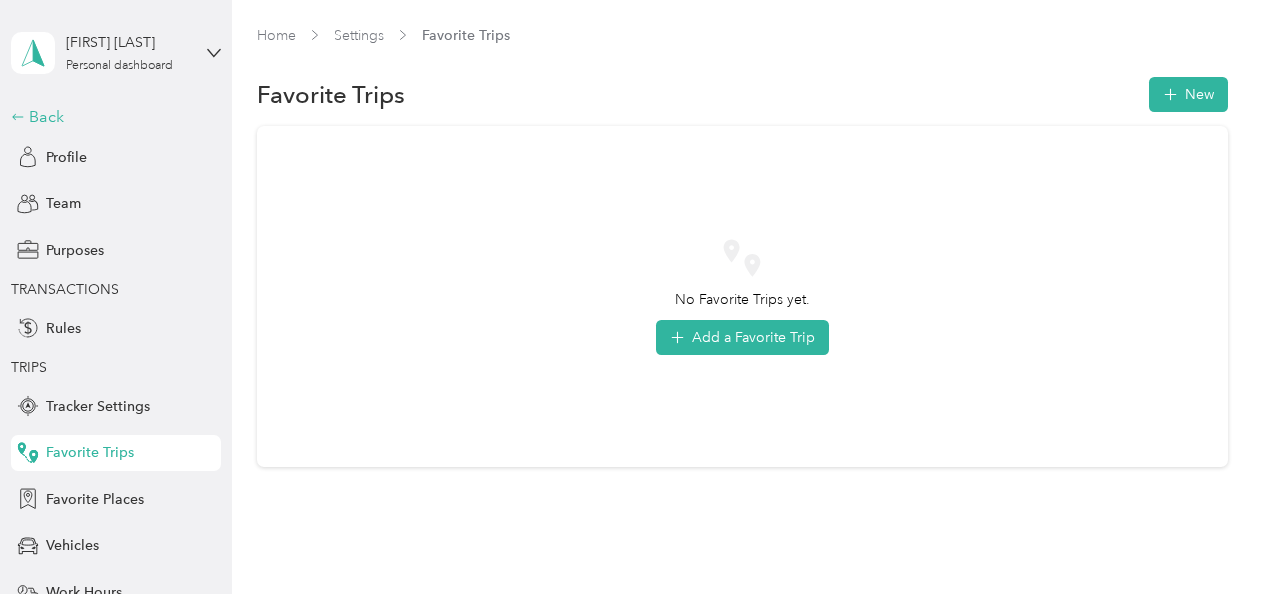 click on "Back" at bounding box center (111, 117) 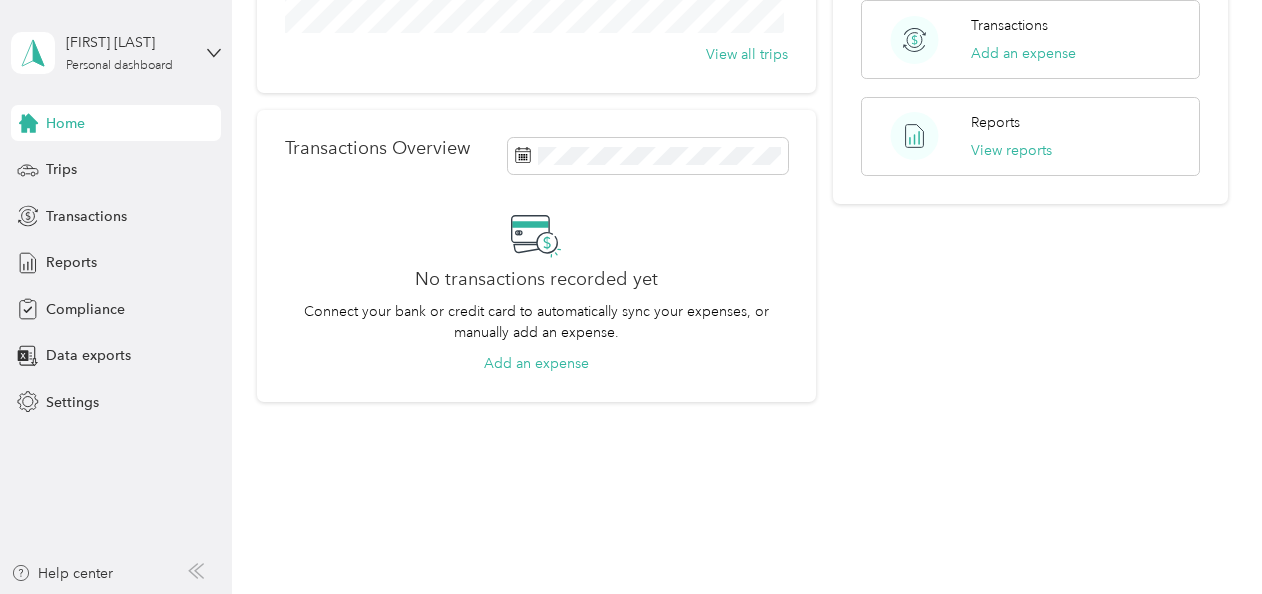 scroll, scrollTop: 411, scrollLeft: 0, axis: vertical 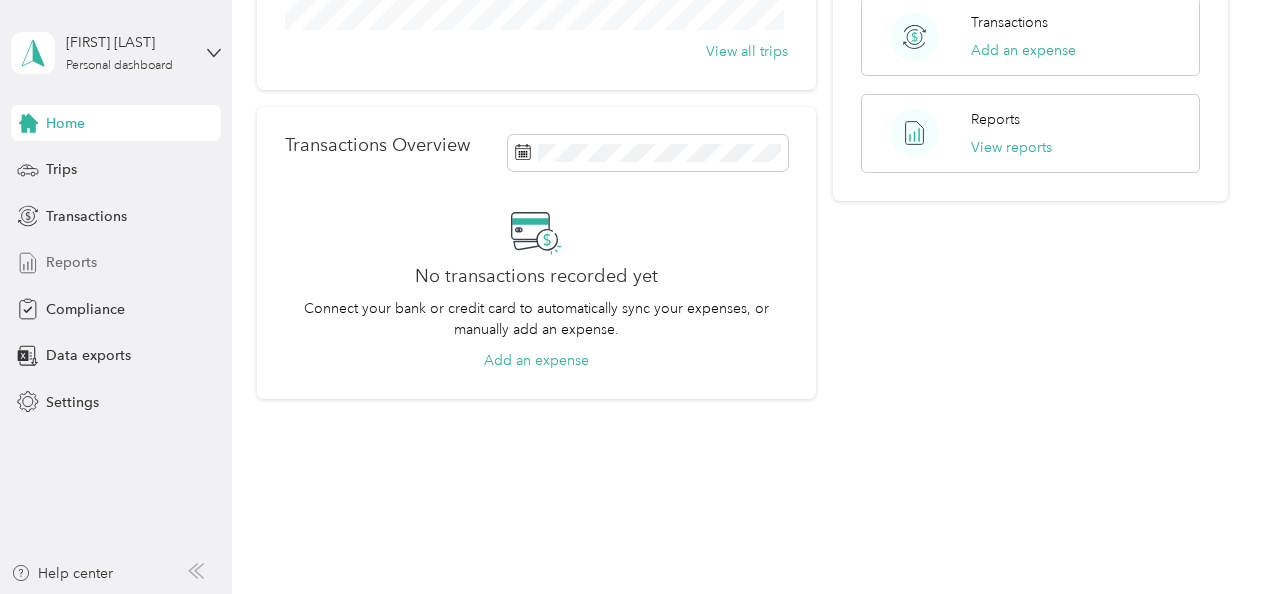 click on "Reports" at bounding box center [71, 262] 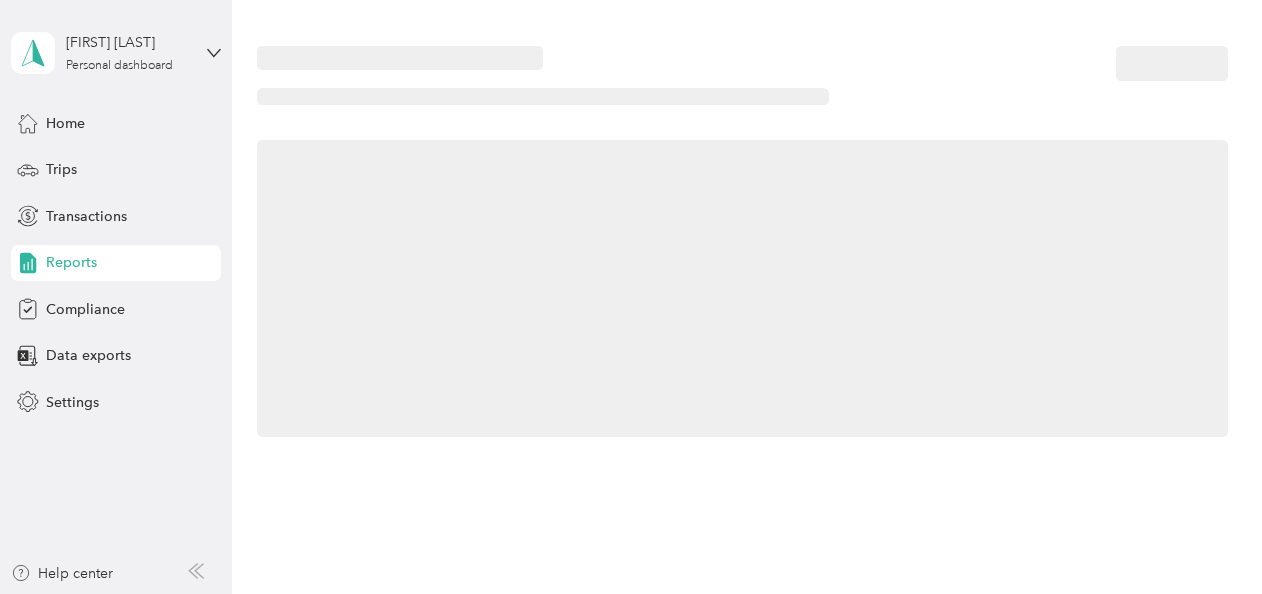 scroll, scrollTop: 0, scrollLeft: 0, axis: both 